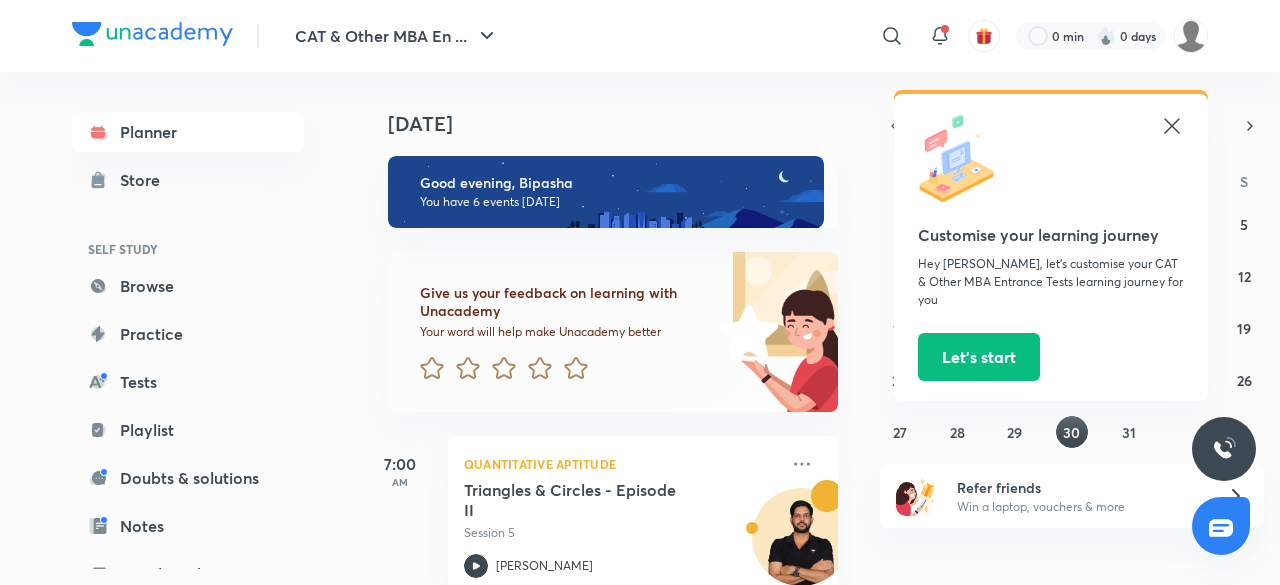 scroll, scrollTop: 0, scrollLeft: 0, axis: both 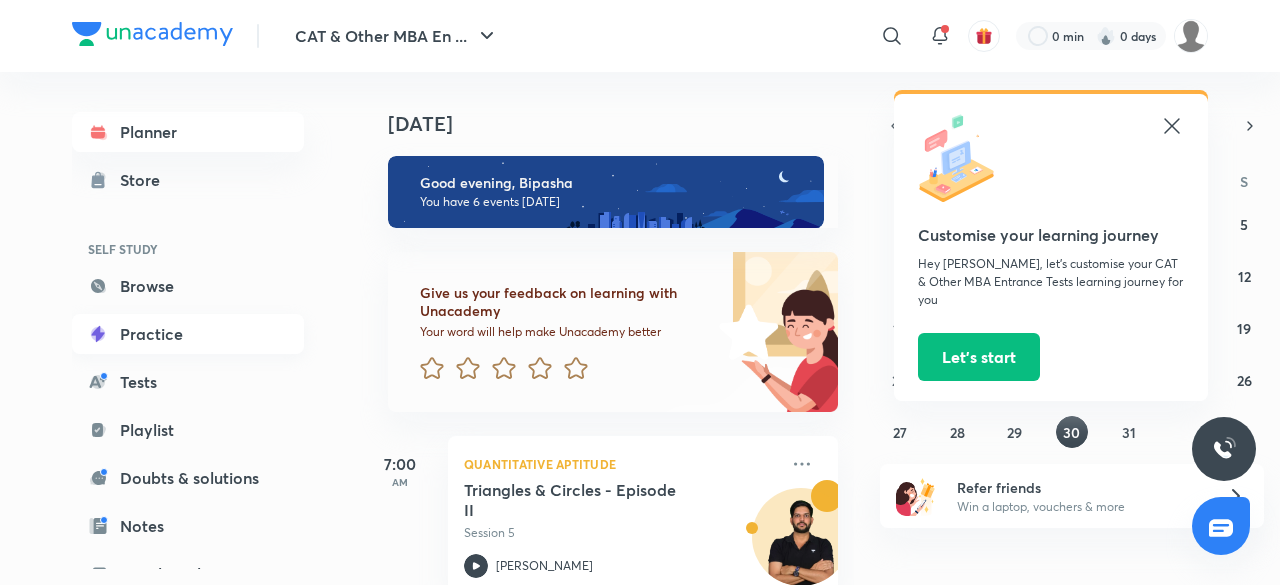 click on "Practice" at bounding box center [188, 334] 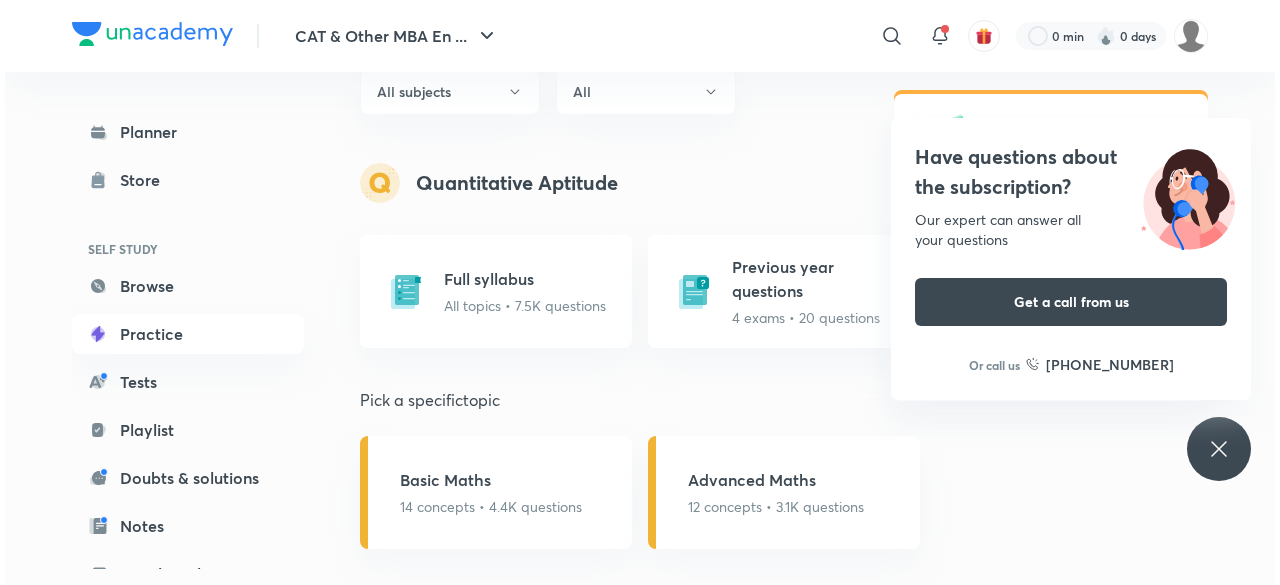scroll, scrollTop: 749, scrollLeft: 0, axis: vertical 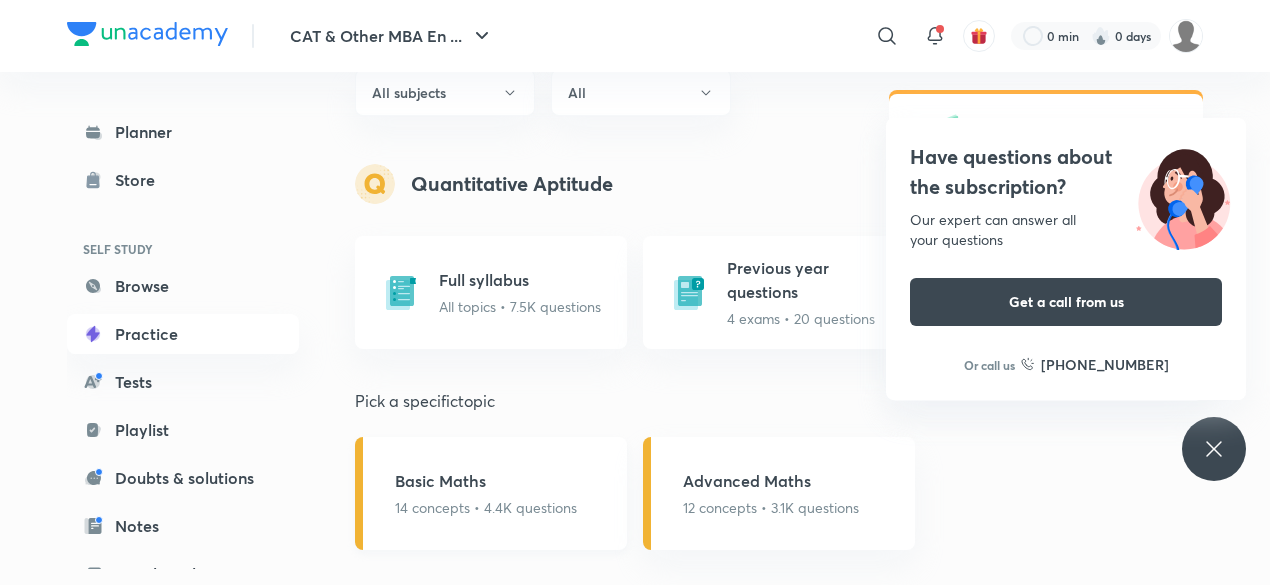click on "Basic Maths" at bounding box center (486, 481) 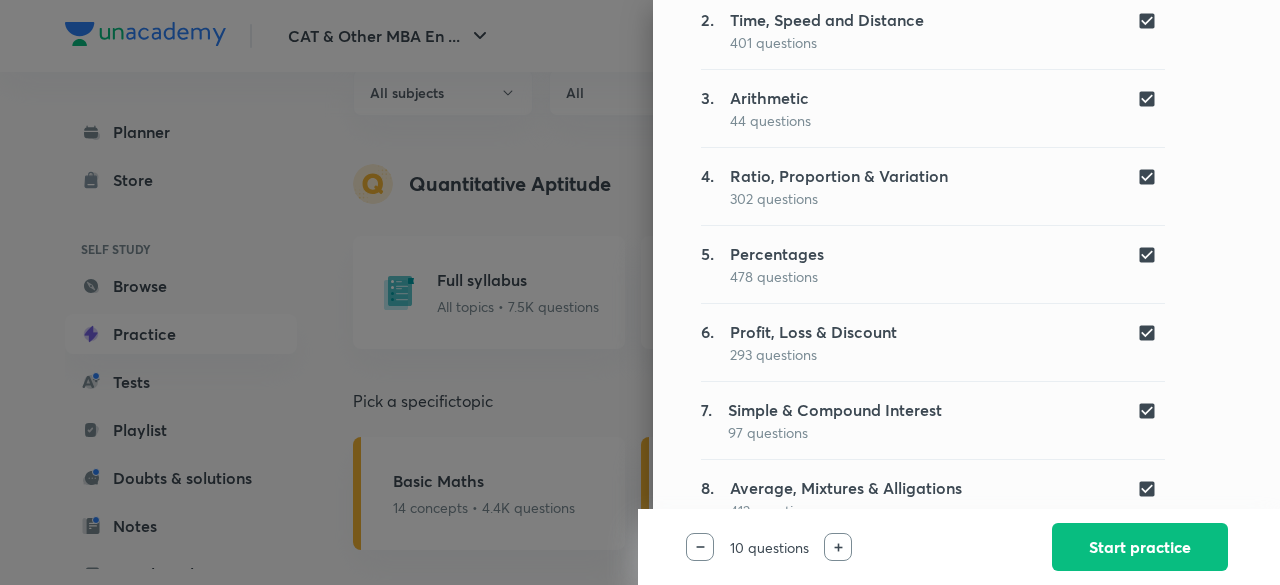 scroll, scrollTop: 0, scrollLeft: 0, axis: both 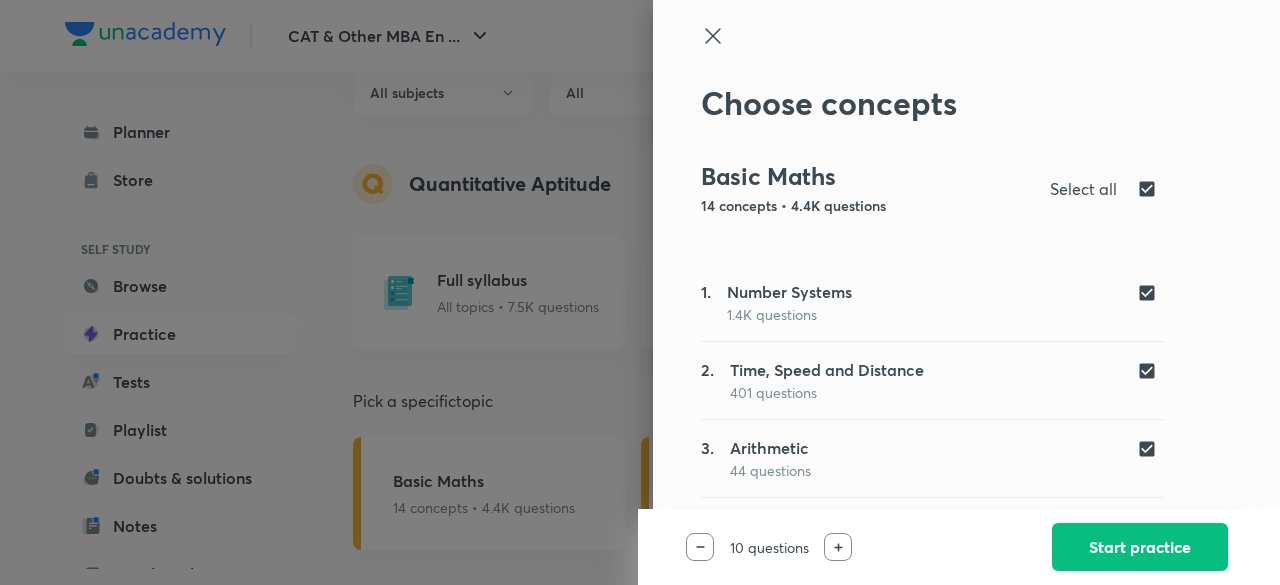 click at bounding box center [1151, 189] 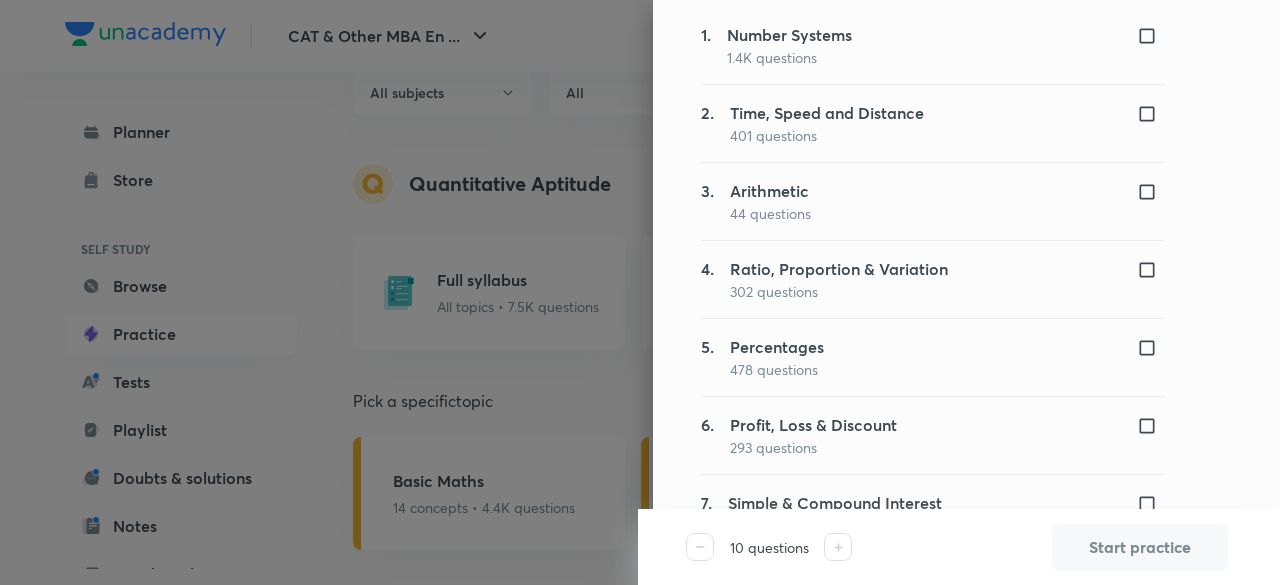 scroll, scrollTop: 258, scrollLeft: 0, axis: vertical 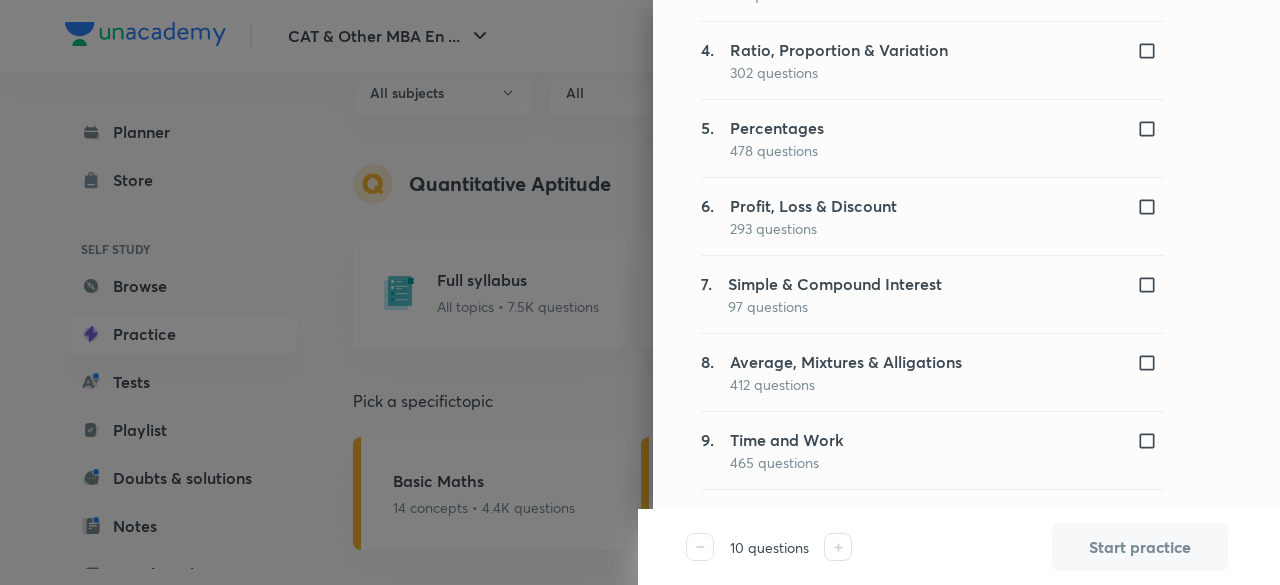 click at bounding box center (1151, 207) 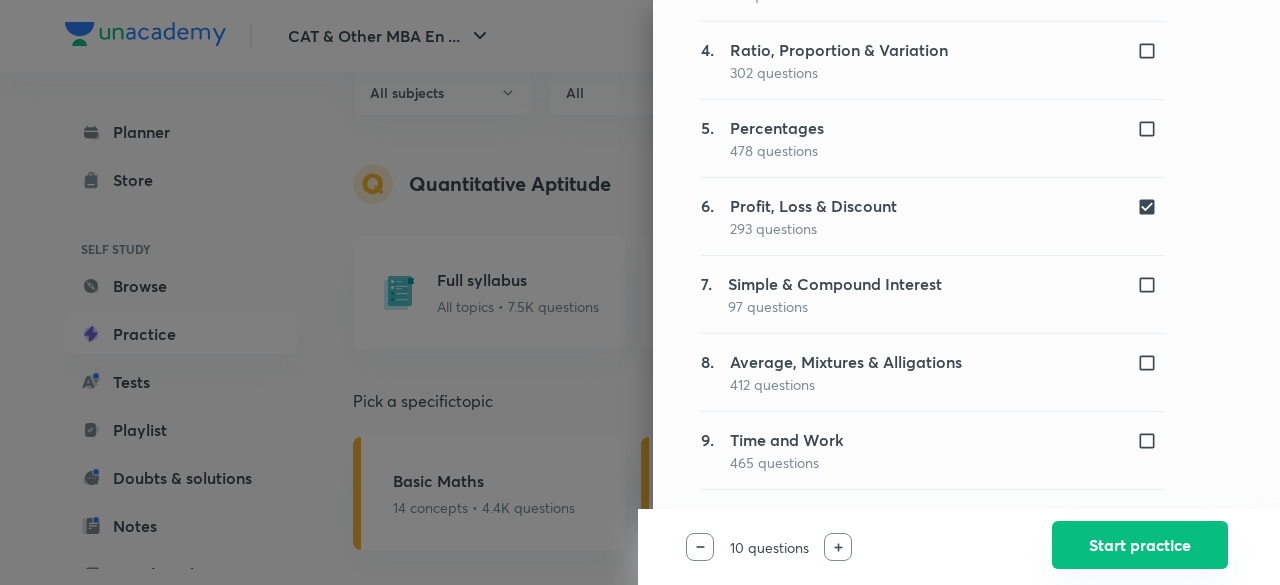 click on "Start practice" at bounding box center [1140, 545] 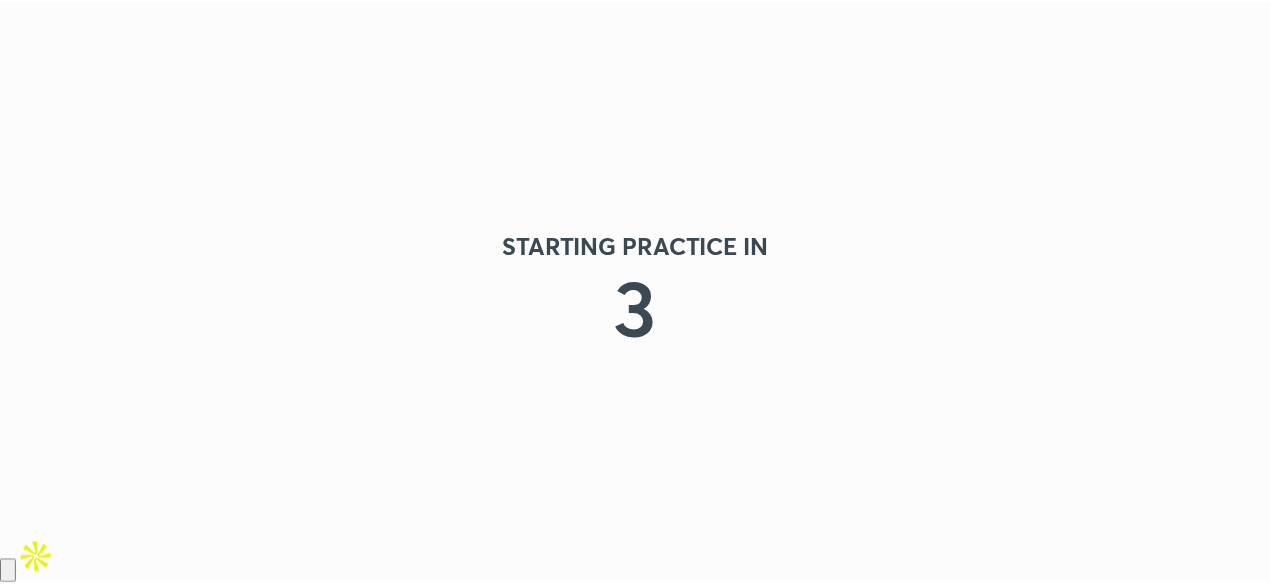 scroll, scrollTop: 0, scrollLeft: 0, axis: both 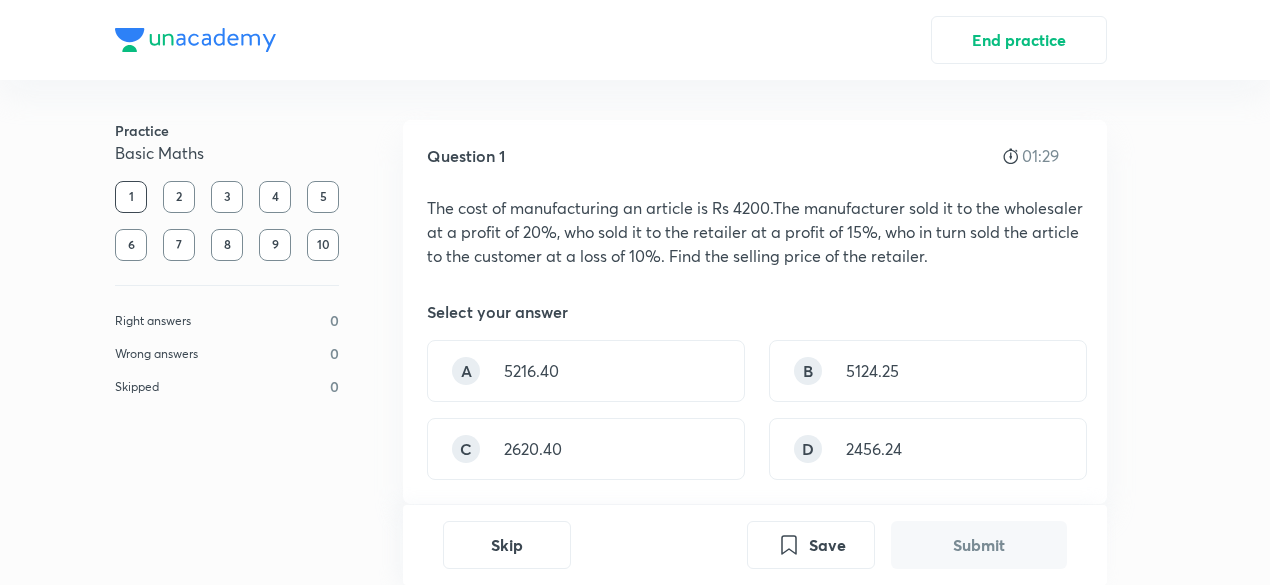 click on "Practice Basic Maths 1 2 3 4 5 6 7 8 9 10 Right answers 0 Wrong answers 0 Skipped 0 Question 1 01:29 The cost of manufacturing an article is Rs 4200.The manufacturer sold it to the wholesaler at a profit of 20%, who sold it to the retailer at a profit of 15%, who in turn sold the article to the customer at a loss of 10%. Find the selling price of the retailer. Select your answer A 5216.40 B 5124.25 C 2620.40 D 2456.24 Skip Save Submit" at bounding box center (635, 352) 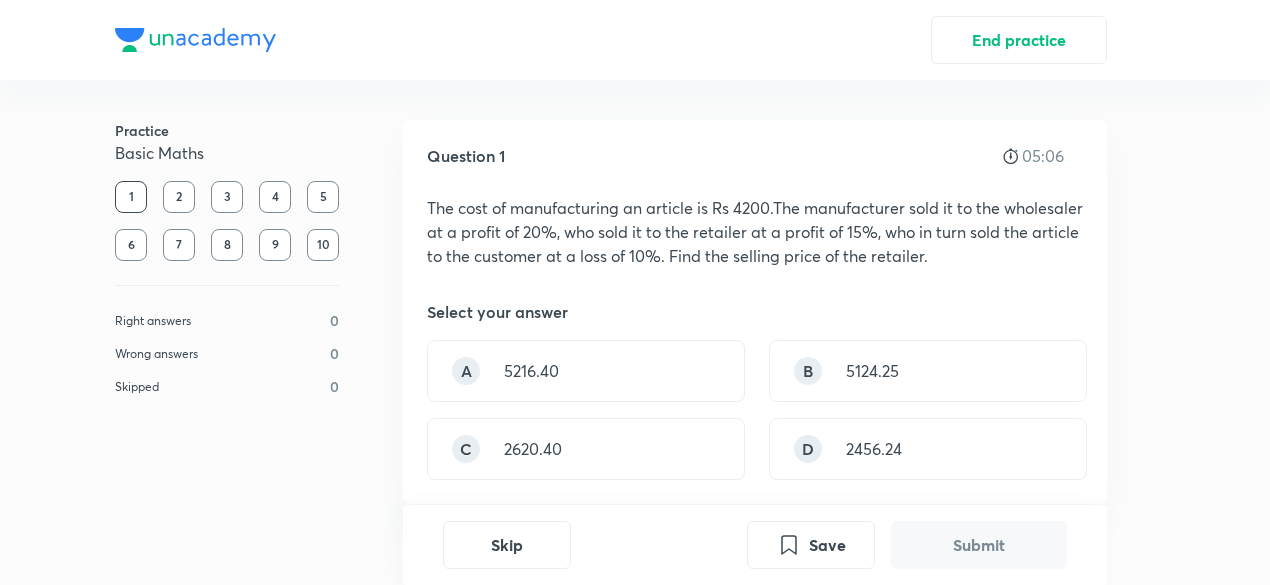 click on "Practice Basic Maths 1 2 3 4 5 6 7 8 9 10 Right answers 0 Wrong answers 0 Skipped 0 Question 1 05:06 The cost of manufacturing an article is Rs 4200.The manufacturer sold it to the wholesaler at a profit of 20%, who sold it to the retailer at a profit of 15%, who in turn sold the article to the customer at a loss of 10%. Find the selling price of the retailer. Select your answer A 5216.40 B 5124.25 C 2620.40 D 2456.24 Skip Save Submit" at bounding box center [635, 352] 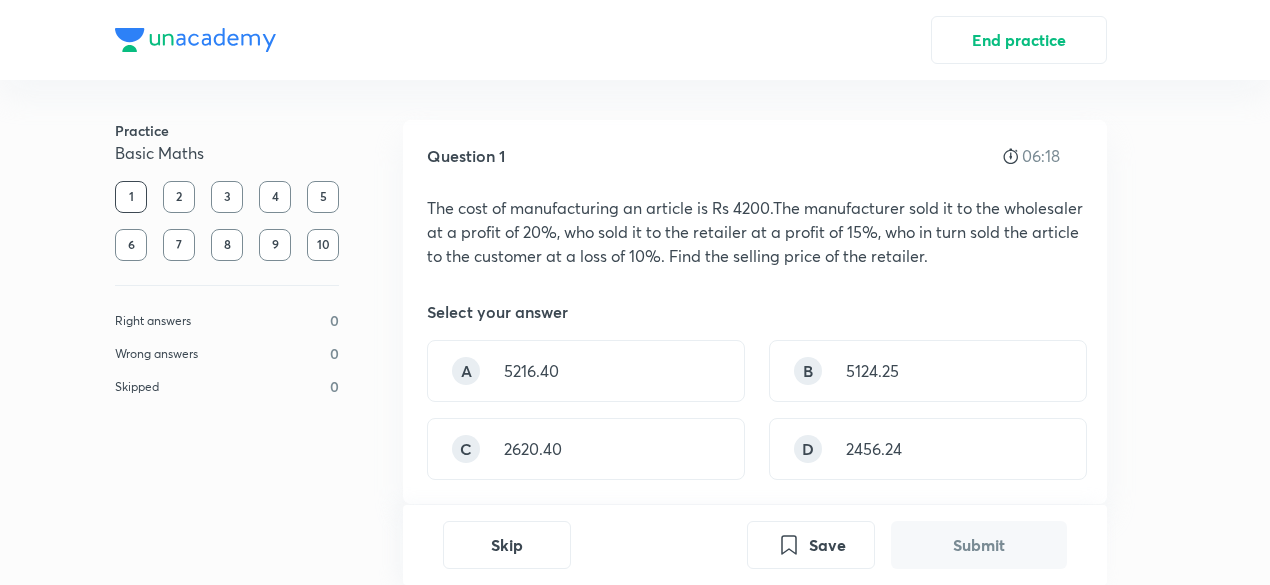 drag, startPoint x: 1066, startPoint y: 151, endPoint x: 990, endPoint y: 141, distance: 76.655075 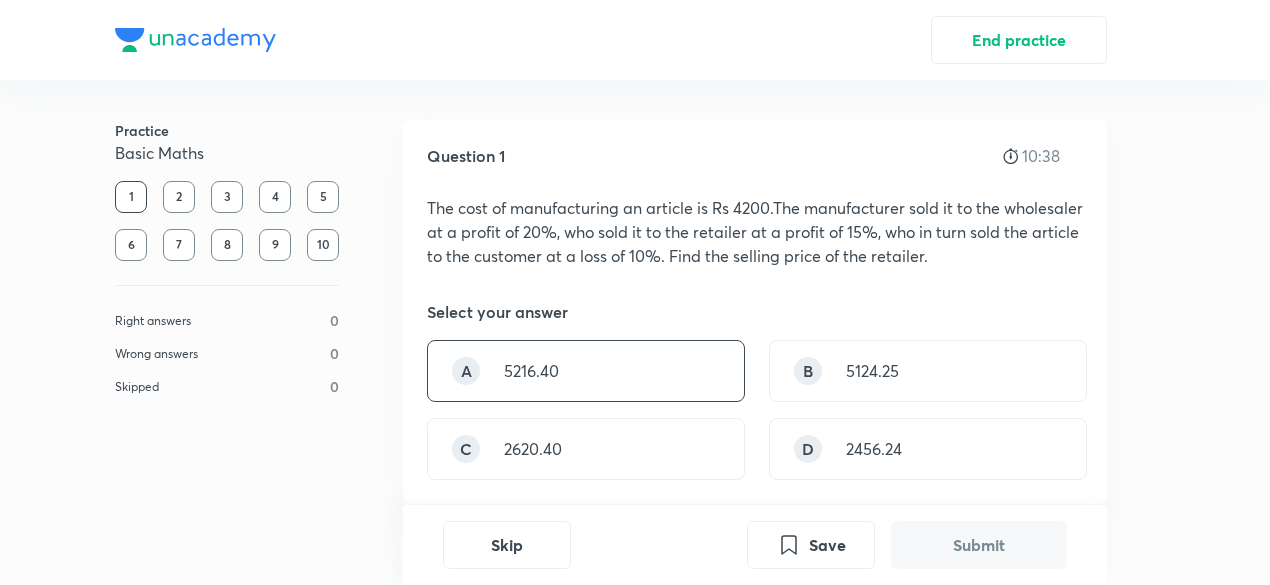 click on "A 5216.40" at bounding box center [586, 371] 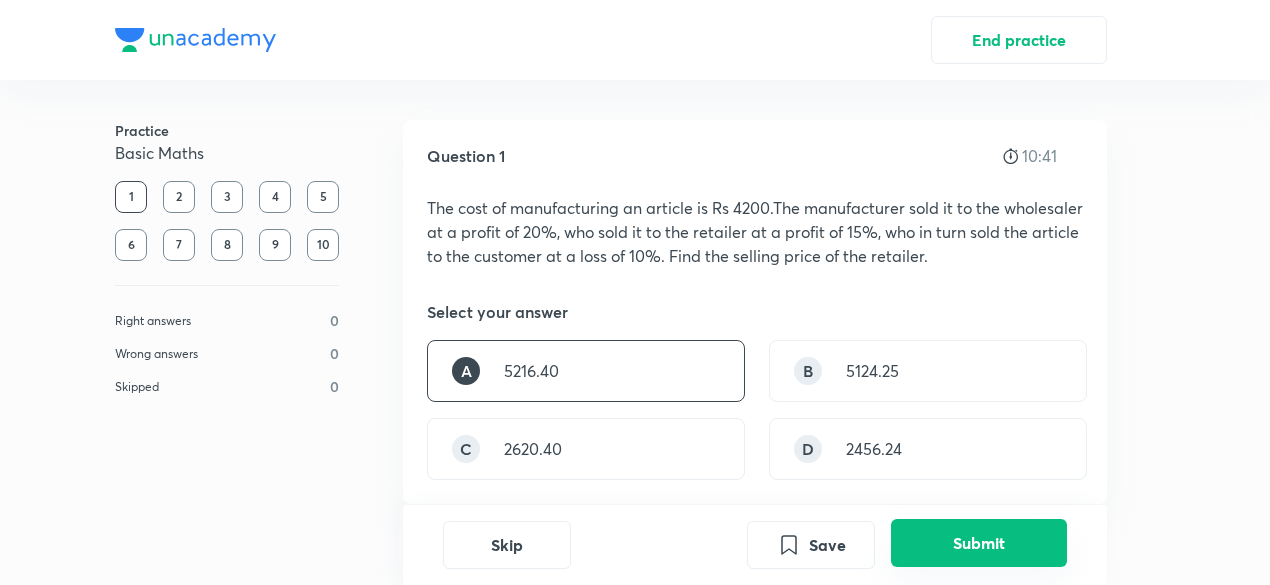 click on "Submit" at bounding box center (979, 543) 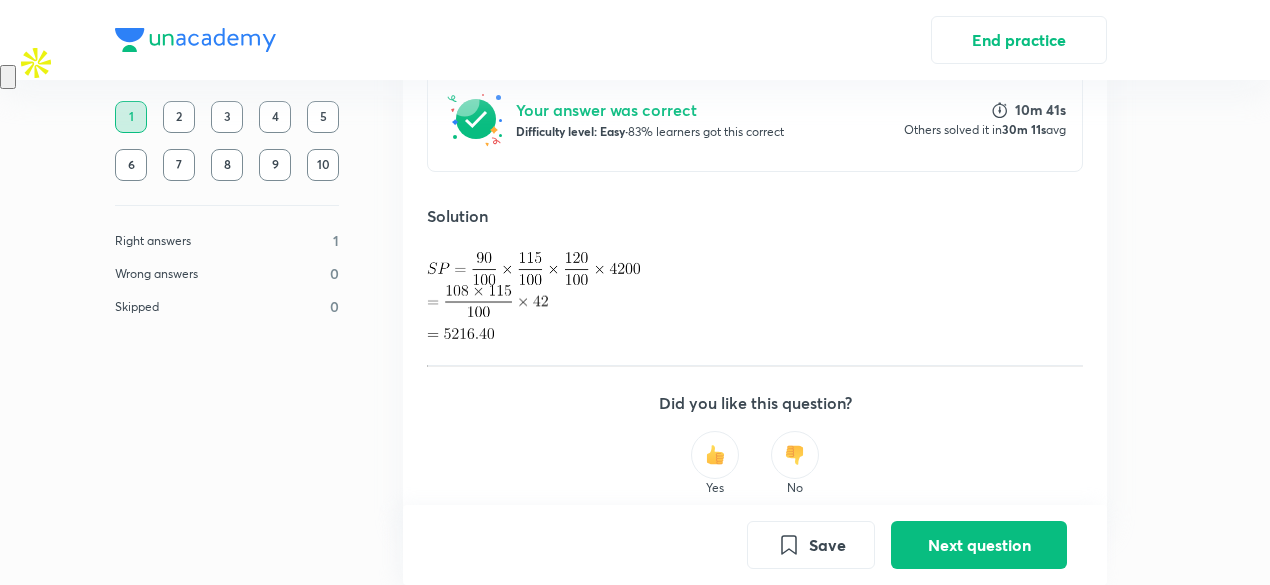 scroll, scrollTop: 635, scrollLeft: 0, axis: vertical 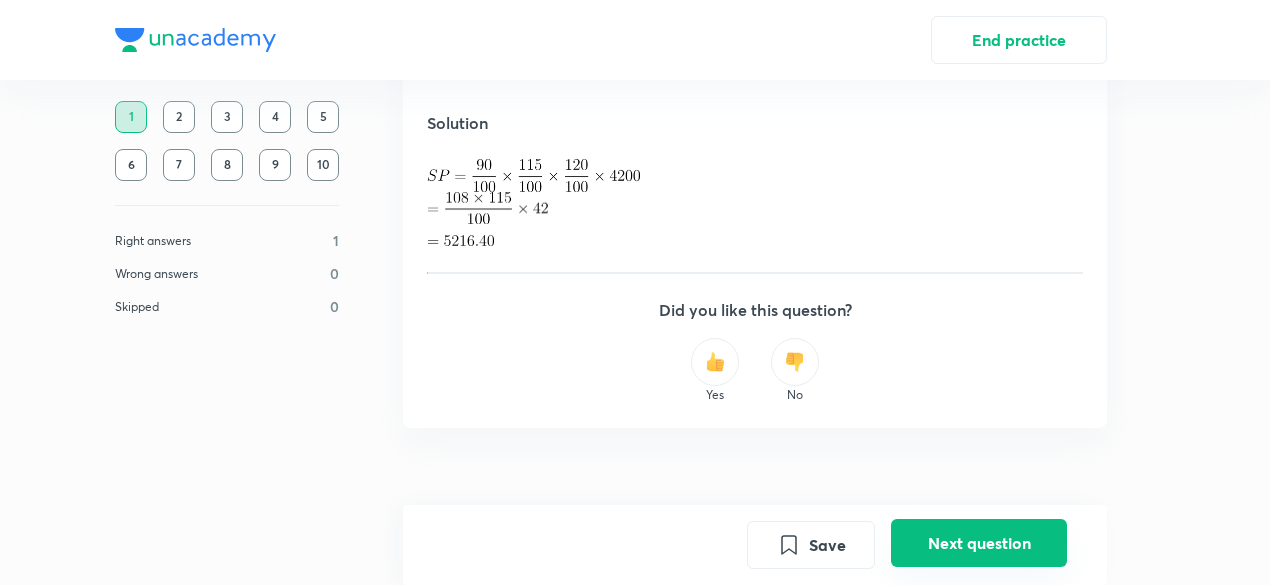 click on "Next question" at bounding box center (979, 543) 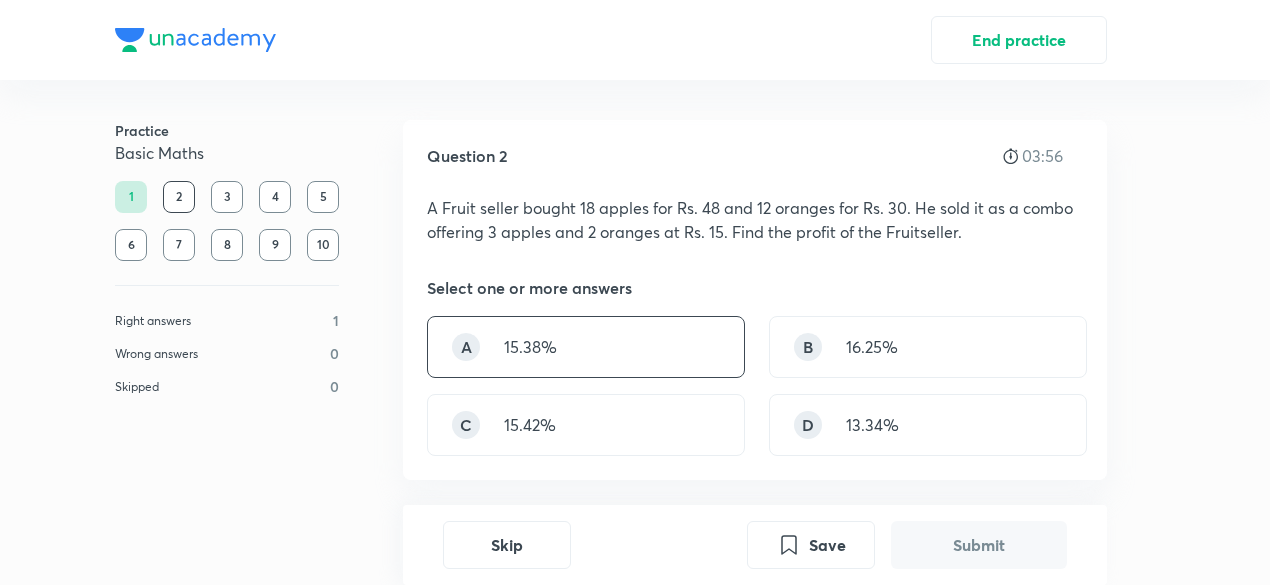 click on "A 15.38%" at bounding box center (586, 347) 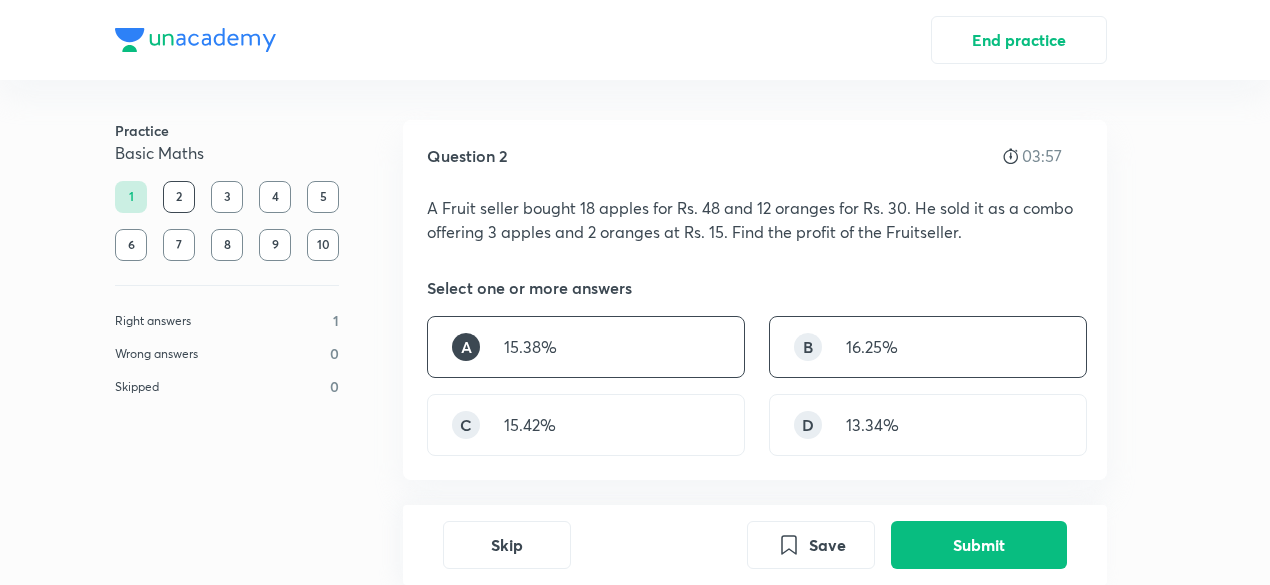 click on "B 16.25%" at bounding box center (928, 347) 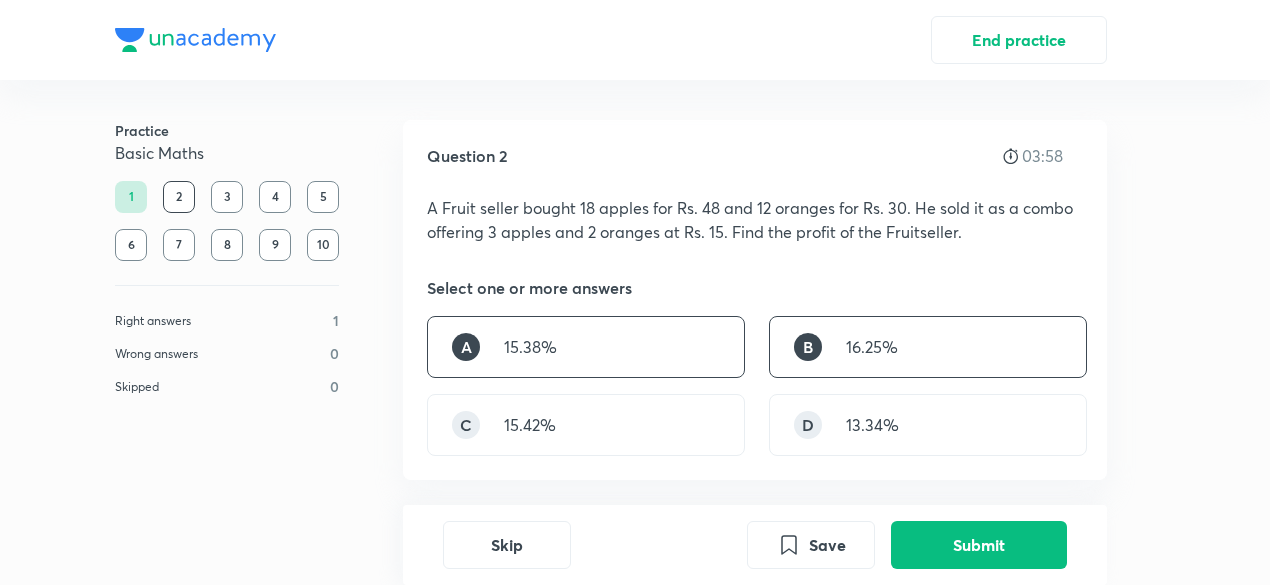 click on "16.25%" at bounding box center (872, 347) 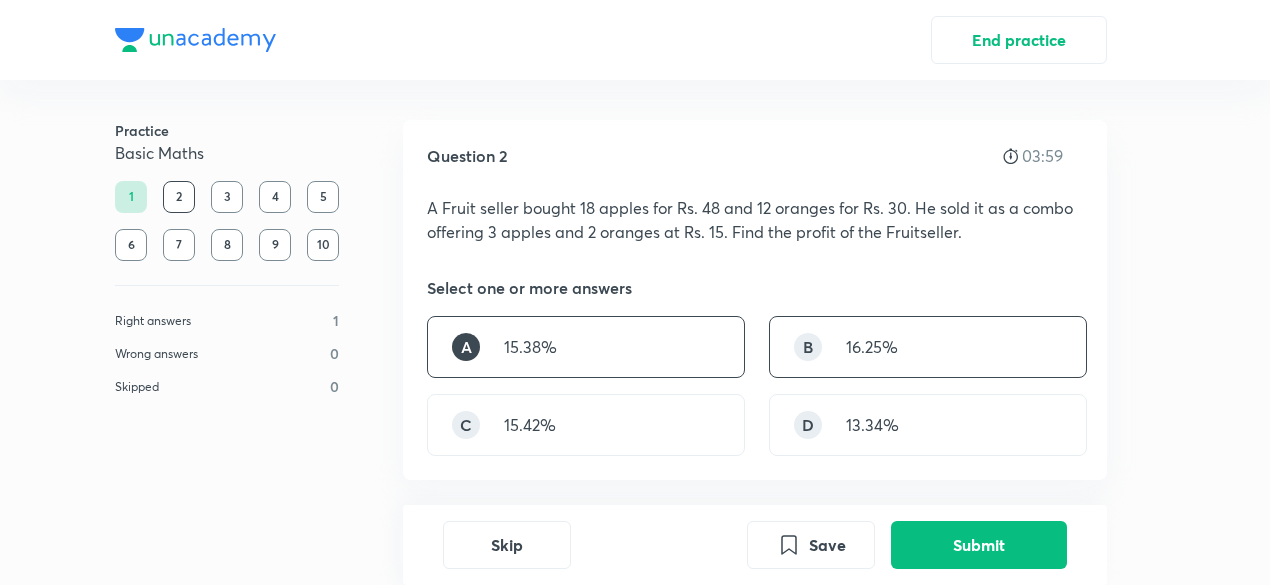 click on "16.25%" at bounding box center (872, 347) 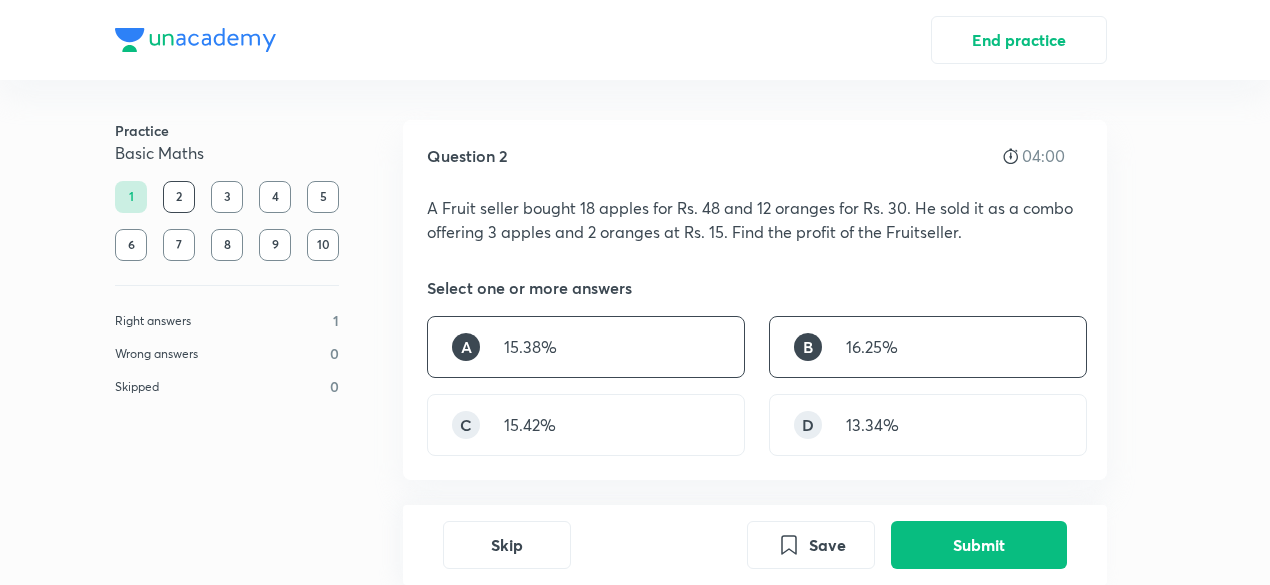 click on "A 15.38%" at bounding box center (586, 347) 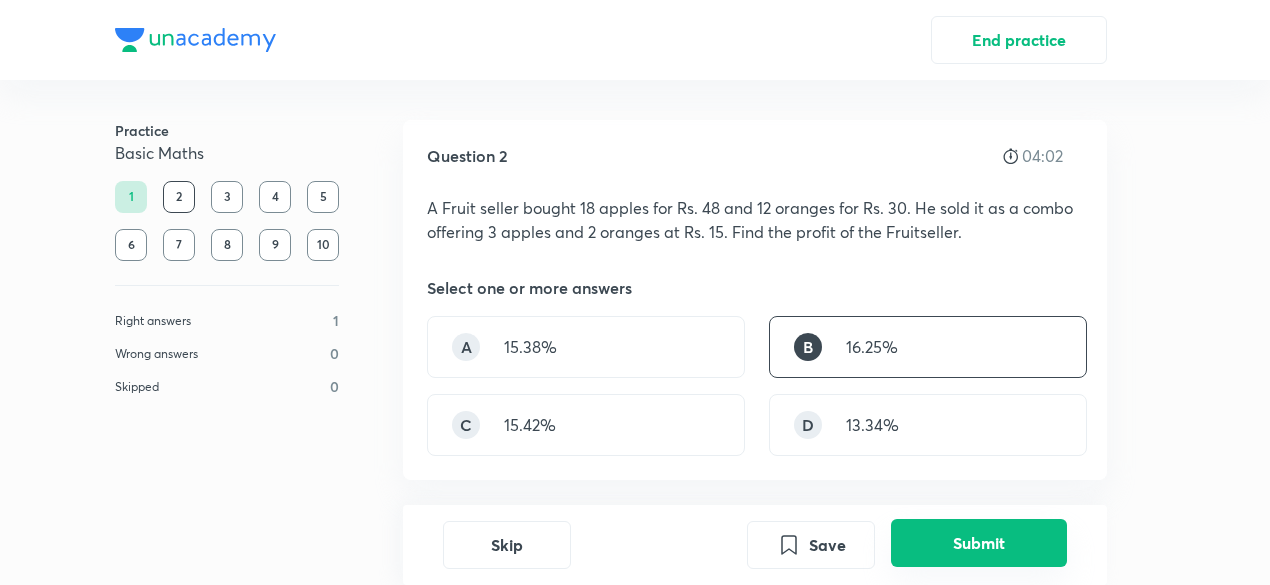 click on "Submit" at bounding box center [979, 543] 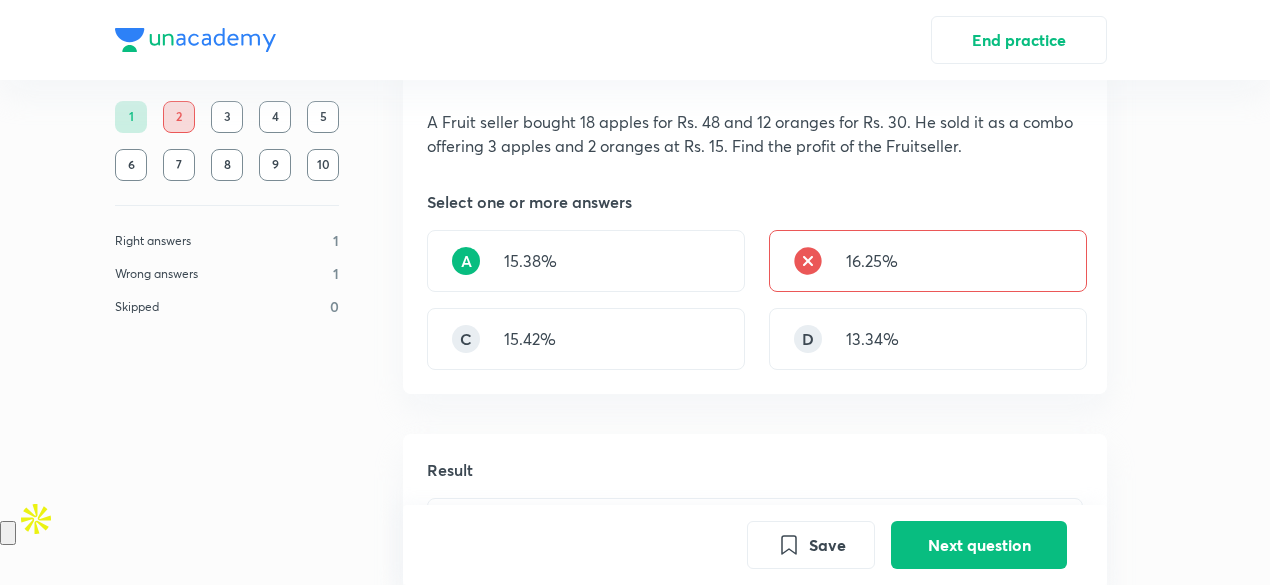 scroll, scrollTop: 0, scrollLeft: 0, axis: both 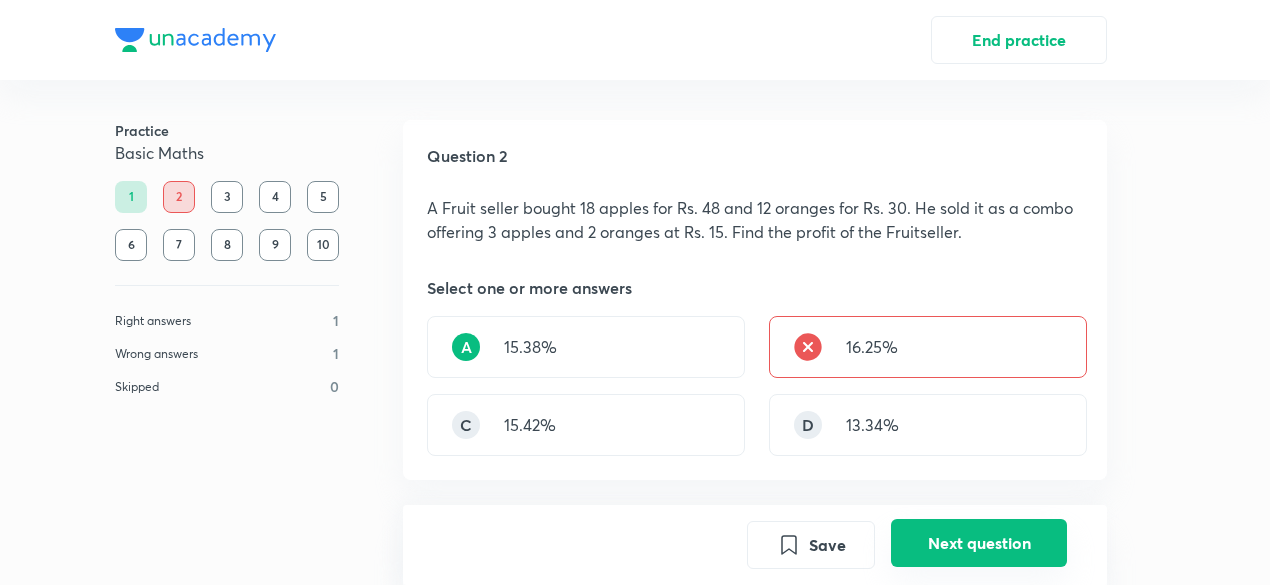 click on "Next question" at bounding box center [979, 543] 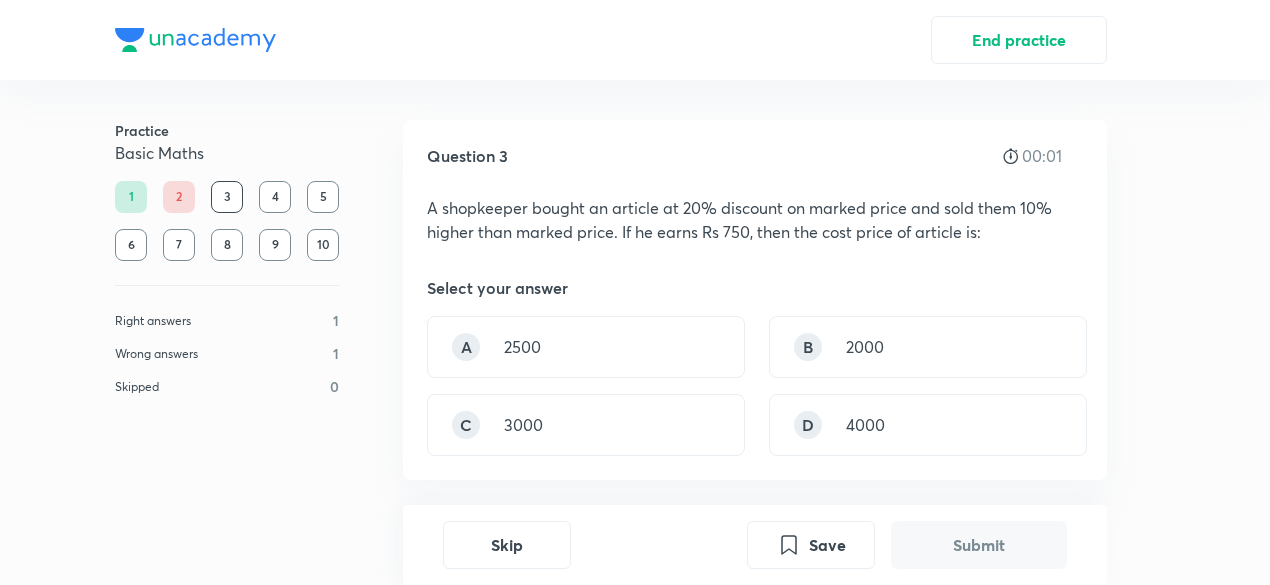 scroll, scrollTop: 17, scrollLeft: 0, axis: vertical 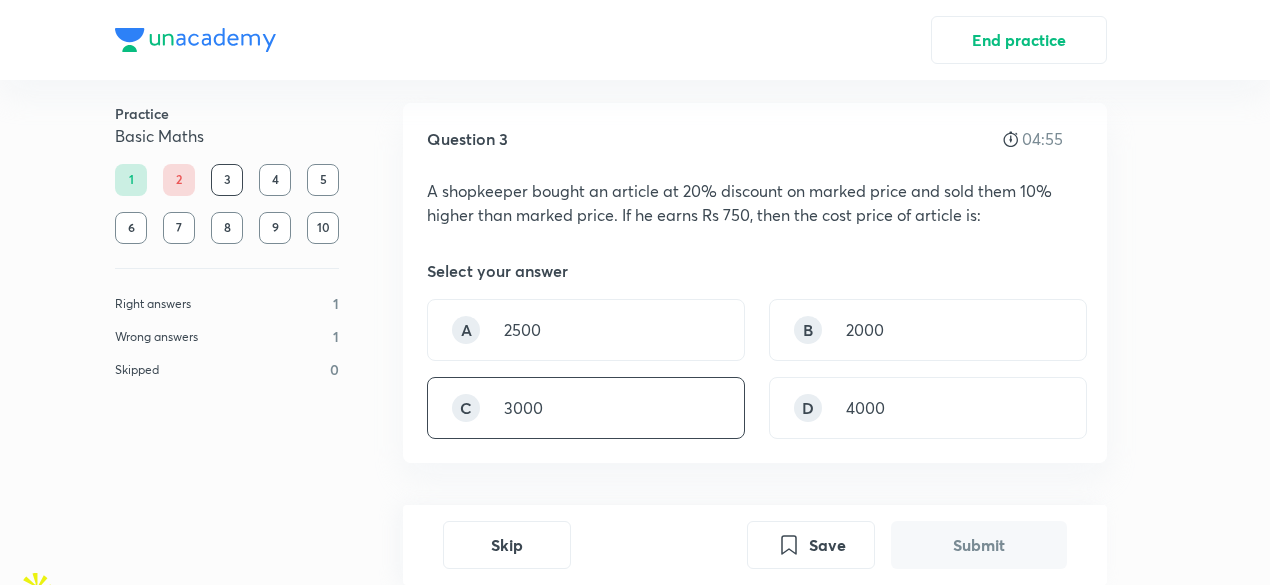 click on "C 3000" at bounding box center (586, 408) 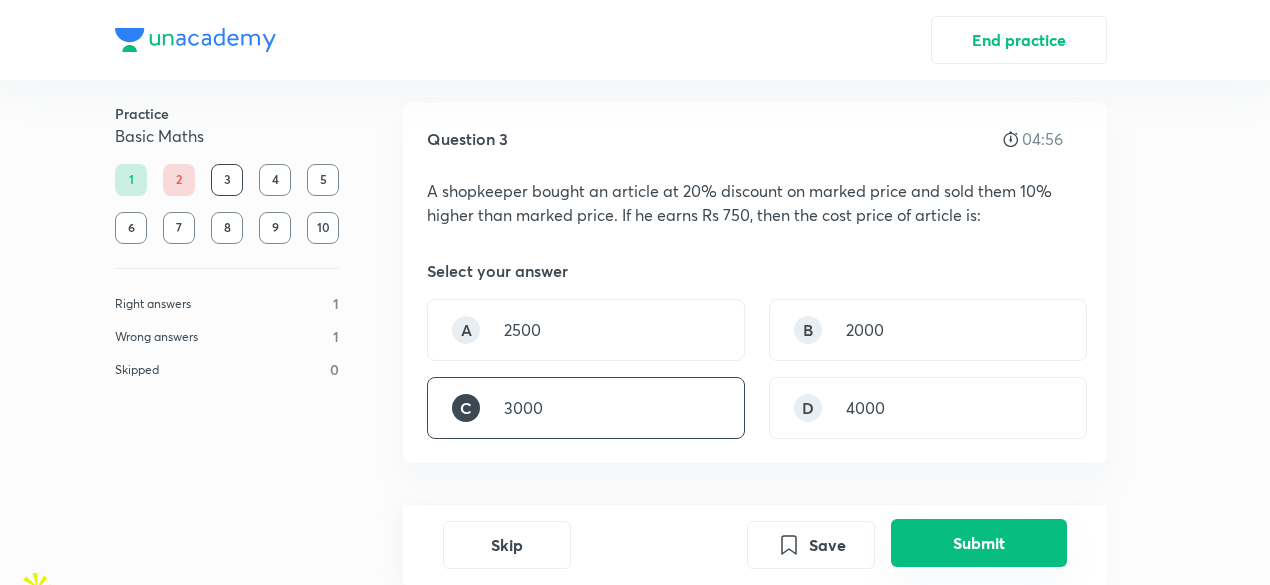 click on "Submit" at bounding box center (979, 543) 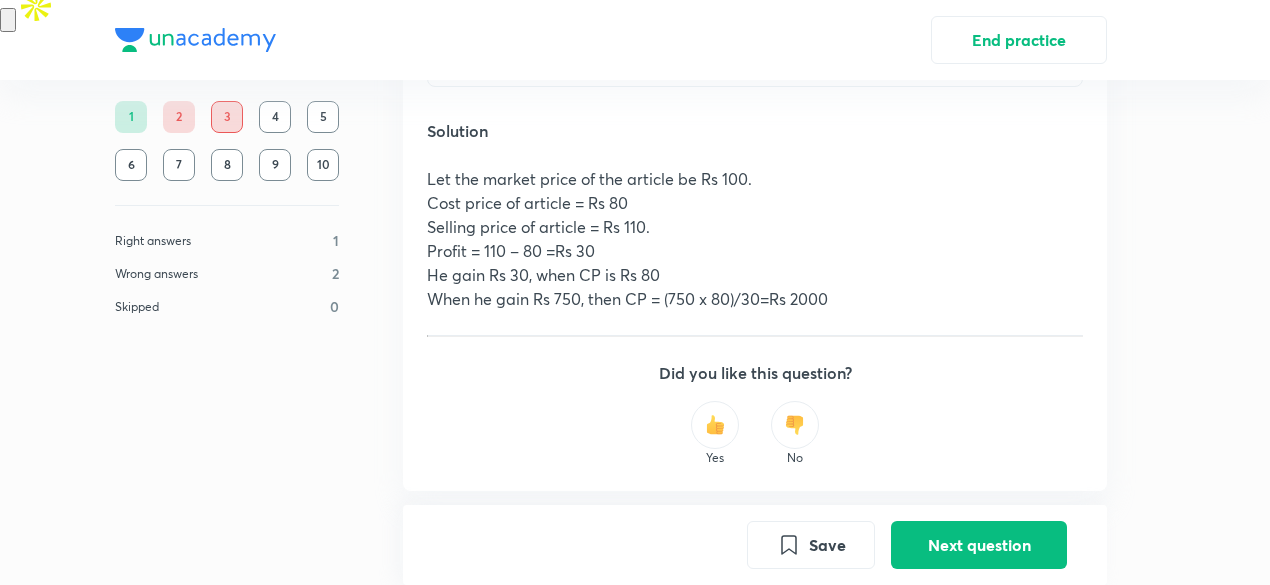 scroll, scrollTop: 598, scrollLeft: 0, axis: vertical 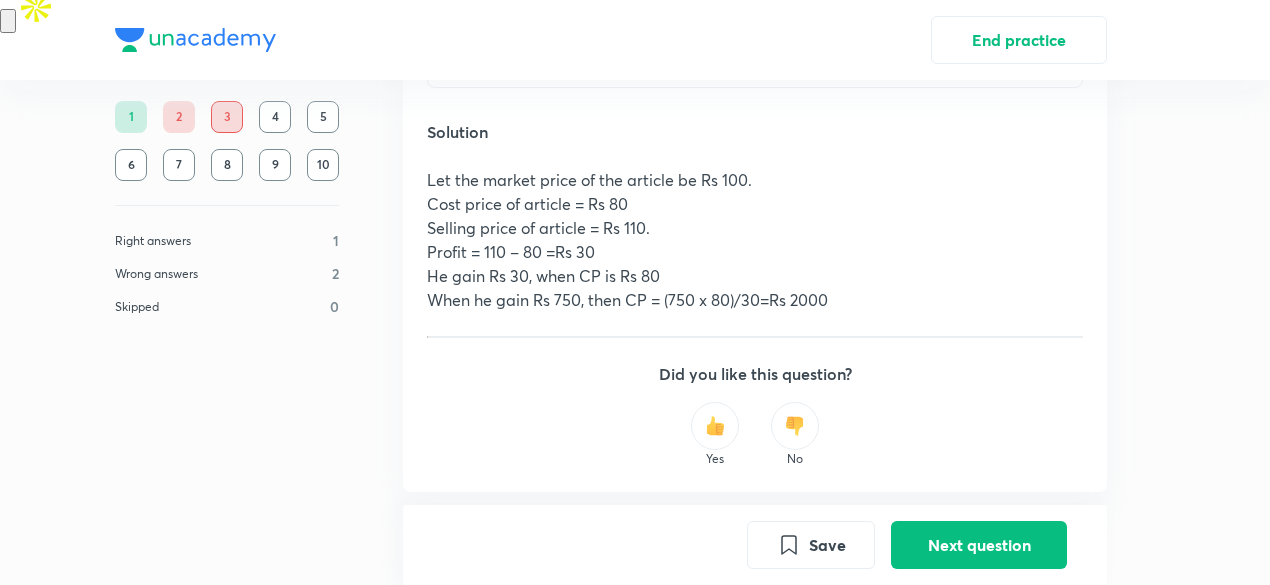 drag, startPoint x: 432, startPoint y: 129, endPoint x: 529, endPoint y: 191, distance: 115.12167 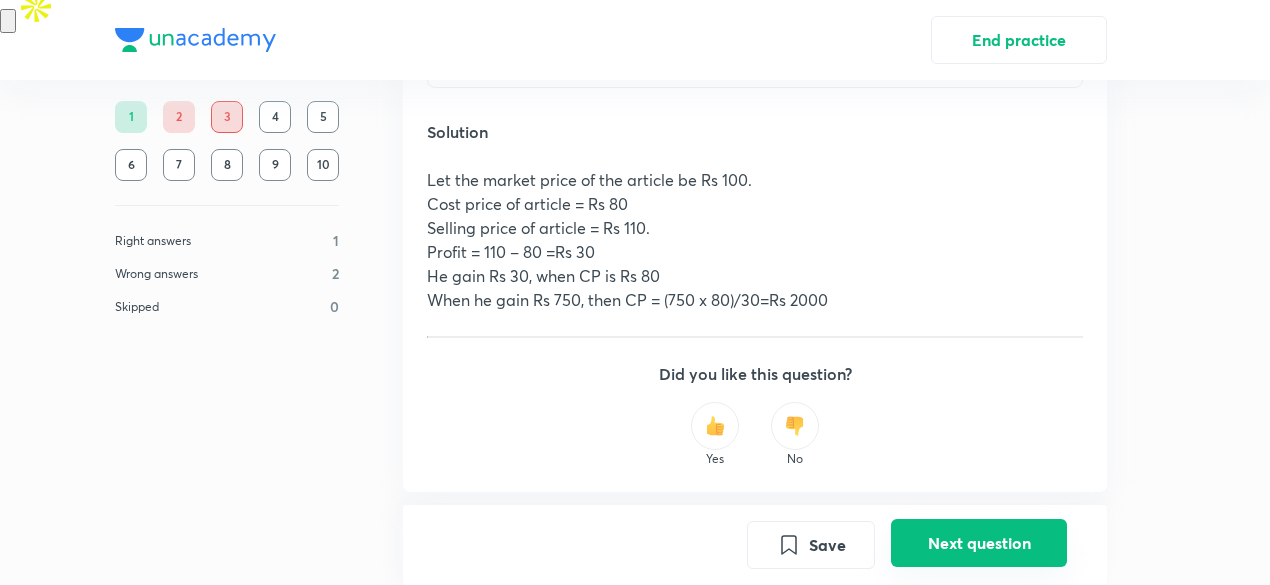 click on "Next question" at bounding box center [979, 543] 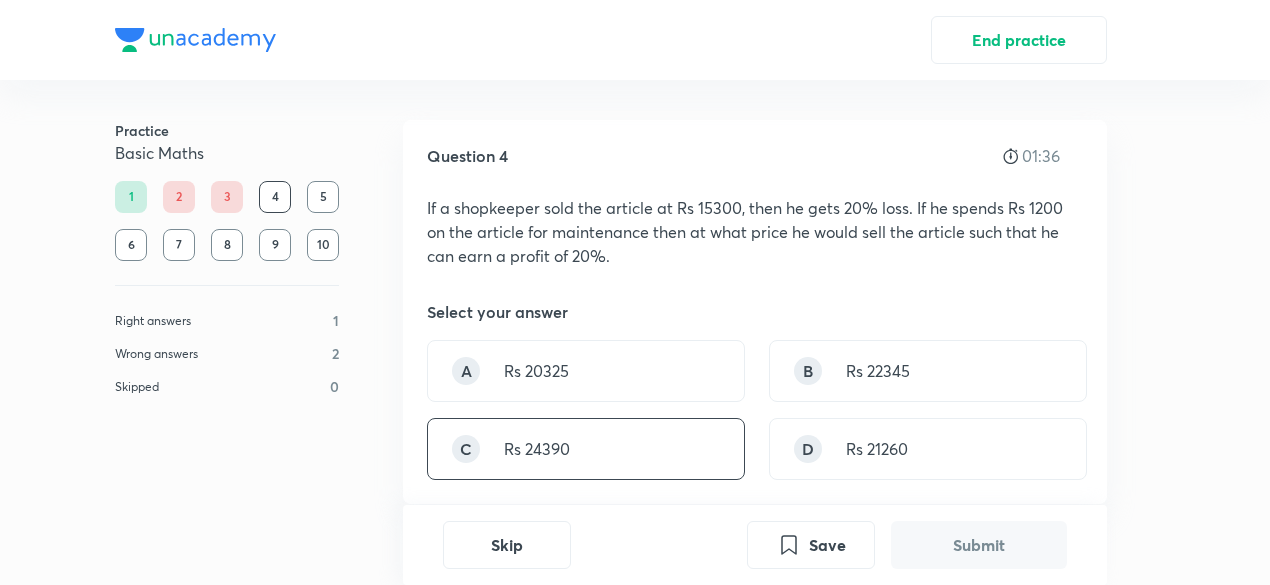 click on "C Rs 24390" at bounding box center (586, 449) 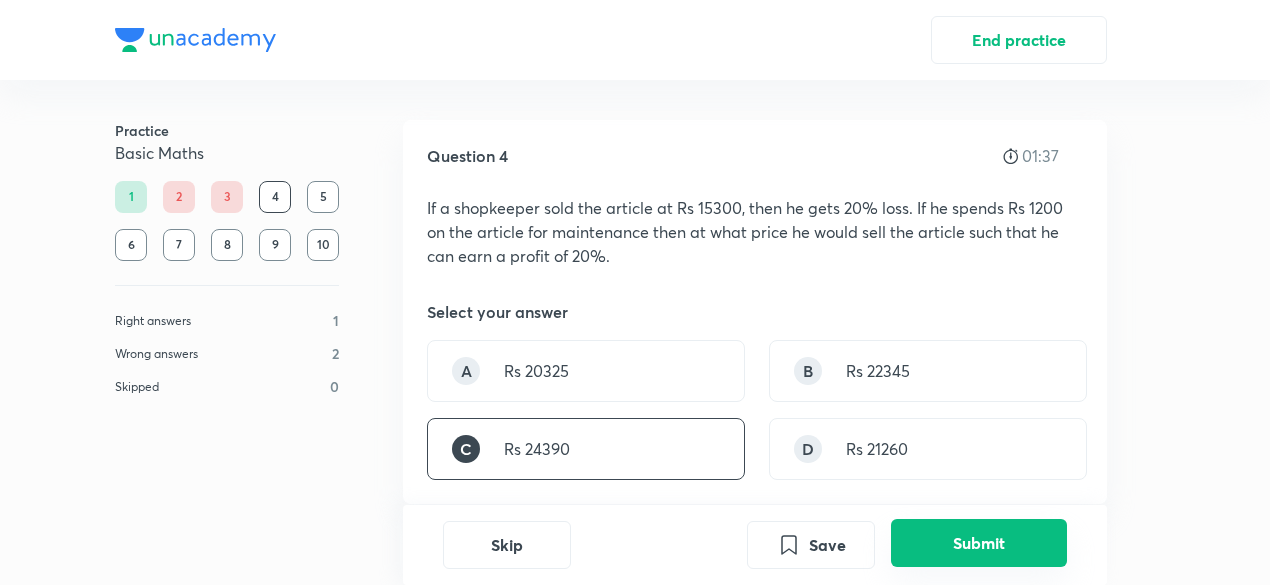 click on "Submit" at bounding box center (979, 543) 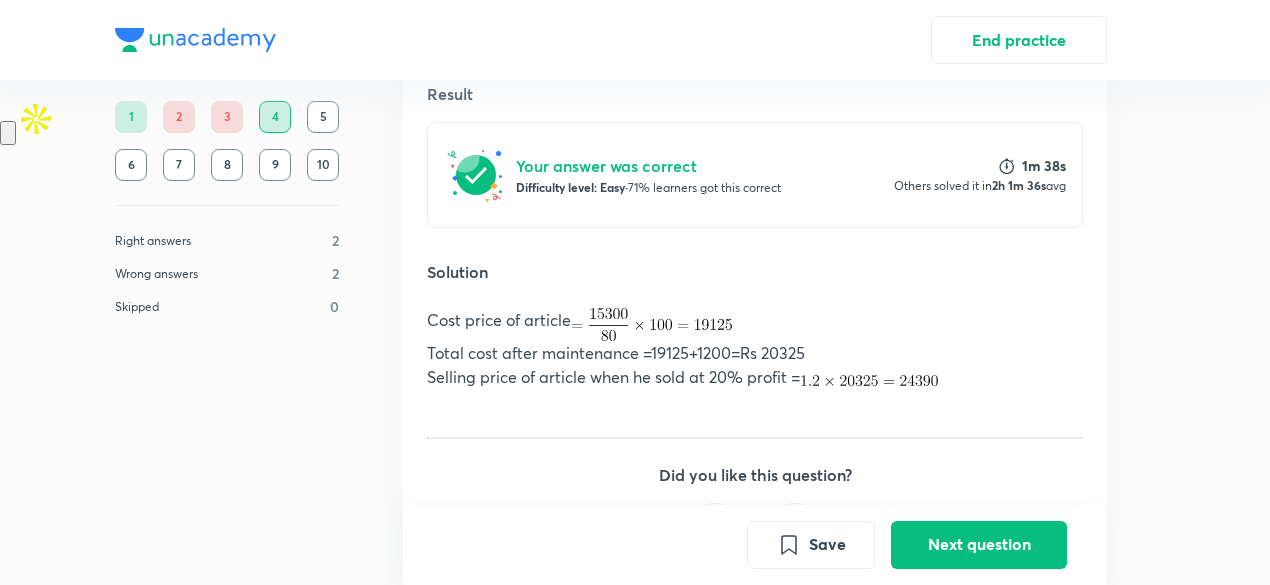 scroll, scrollTop: 484, scrollLeft: 0, axis: vertical 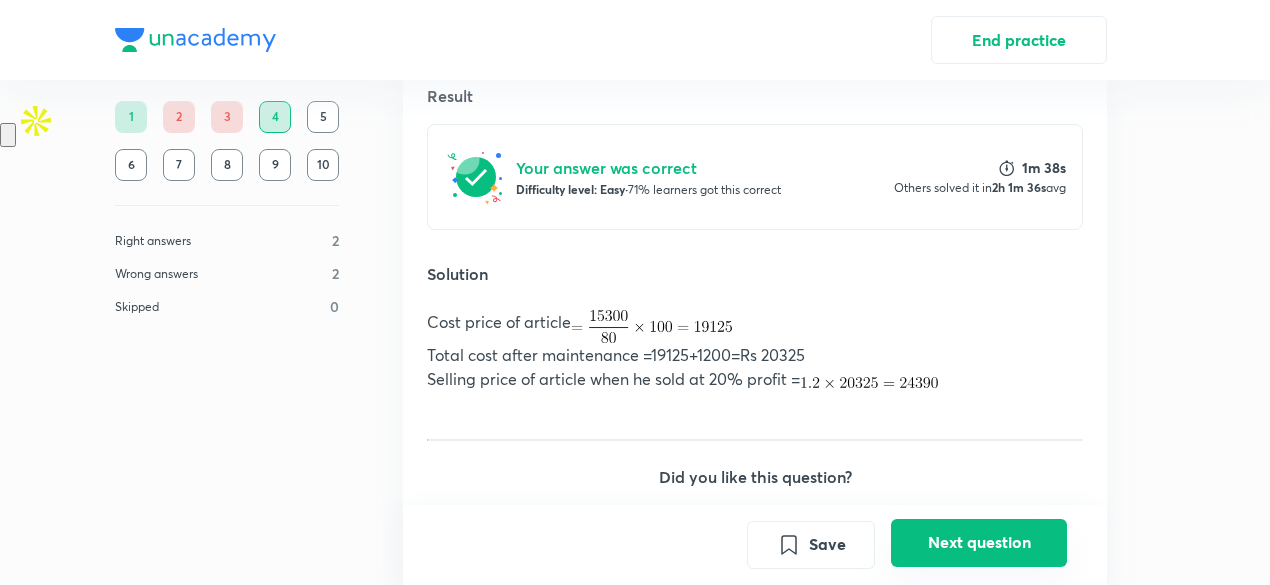 click on "Next question" at bounding box center (979, 543) 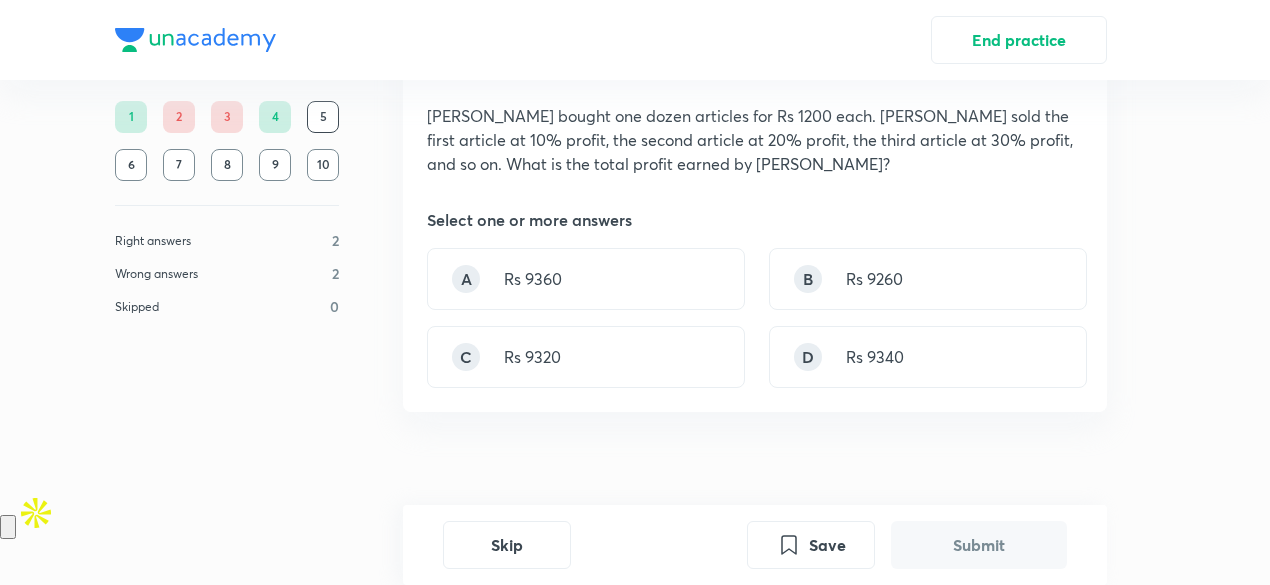 scroll, scrollTop: 90, scrollLeft: 0, axis: vertical 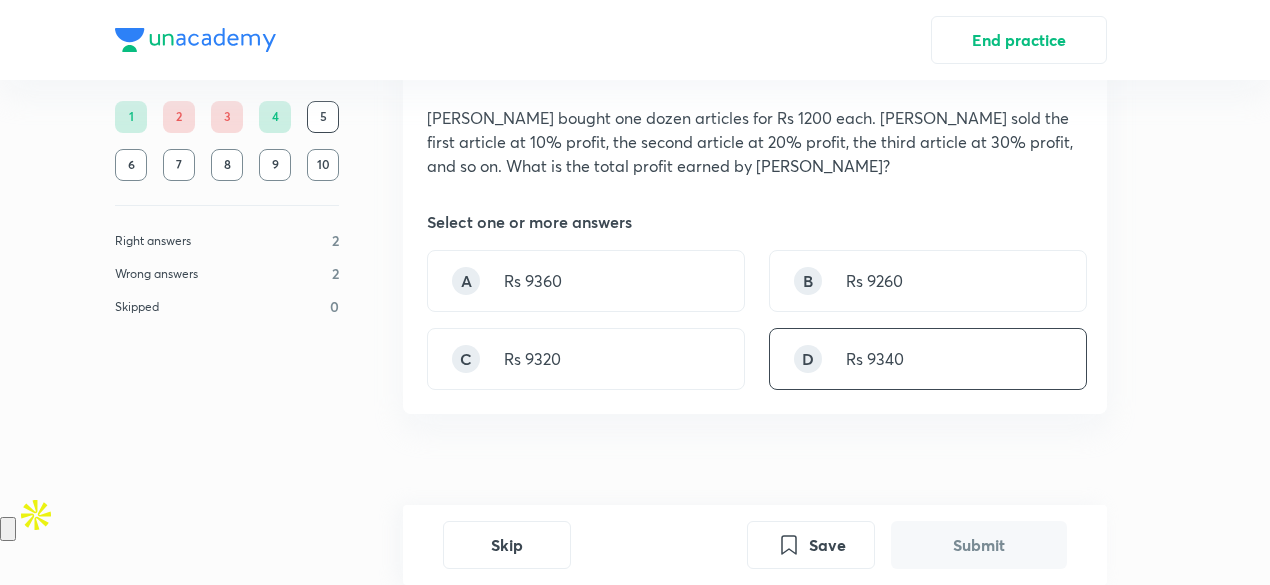 click on "D Rs 9340" at bounding box center (928, 359) 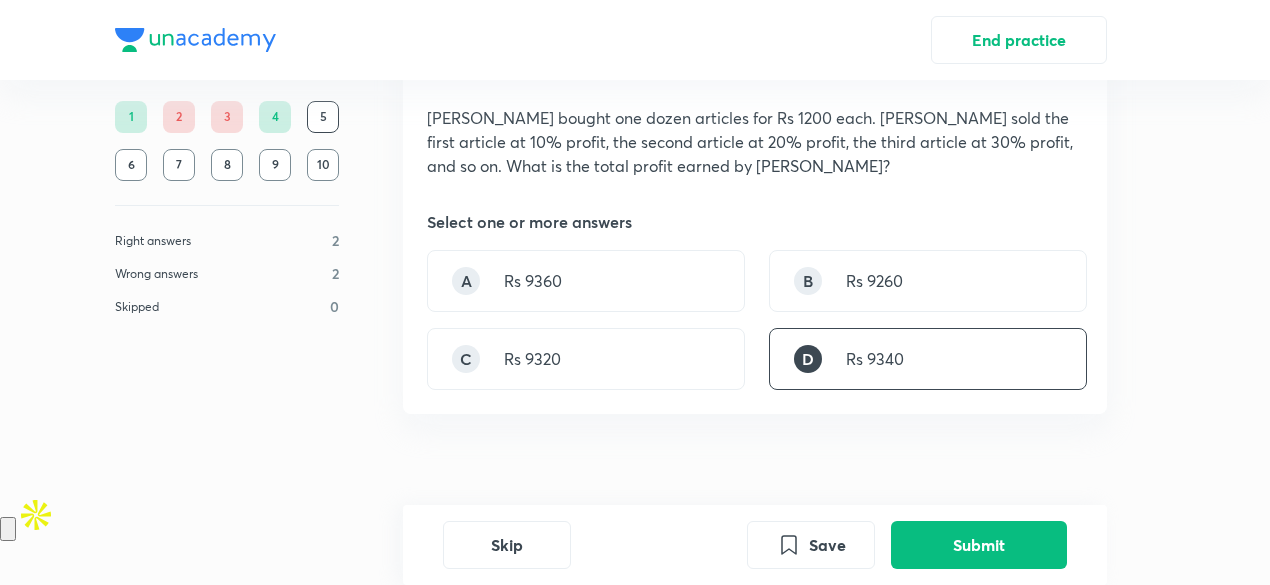 scroll, scrollTop: 157, scrollLeft: 0, axis: vertical 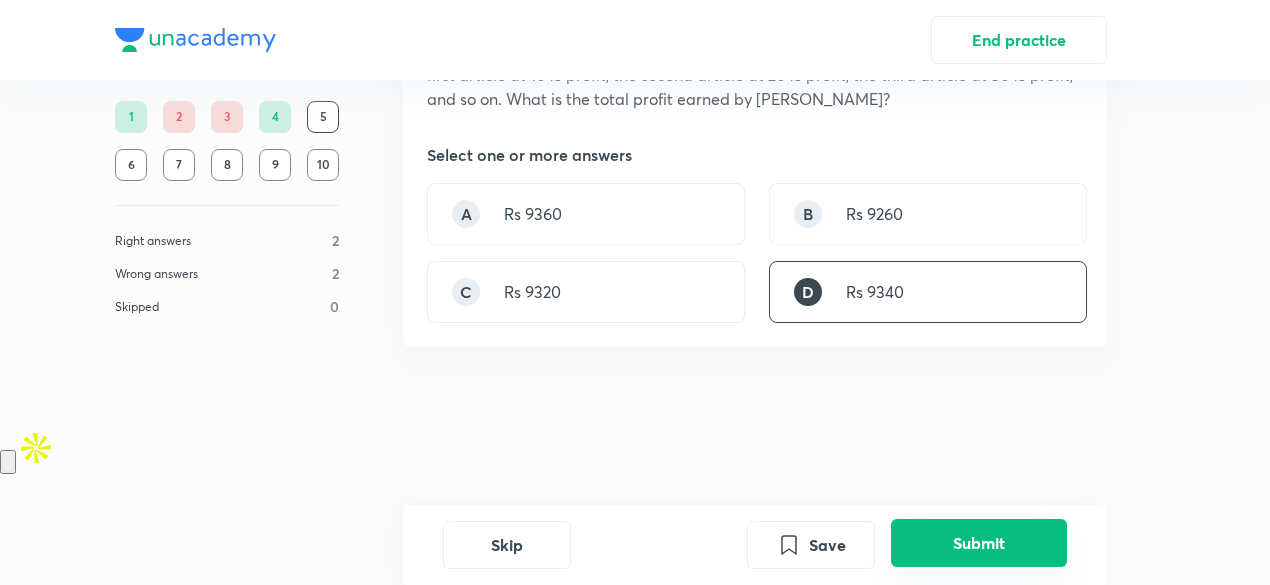 click on "Submit" at bounding box center (979, 543) 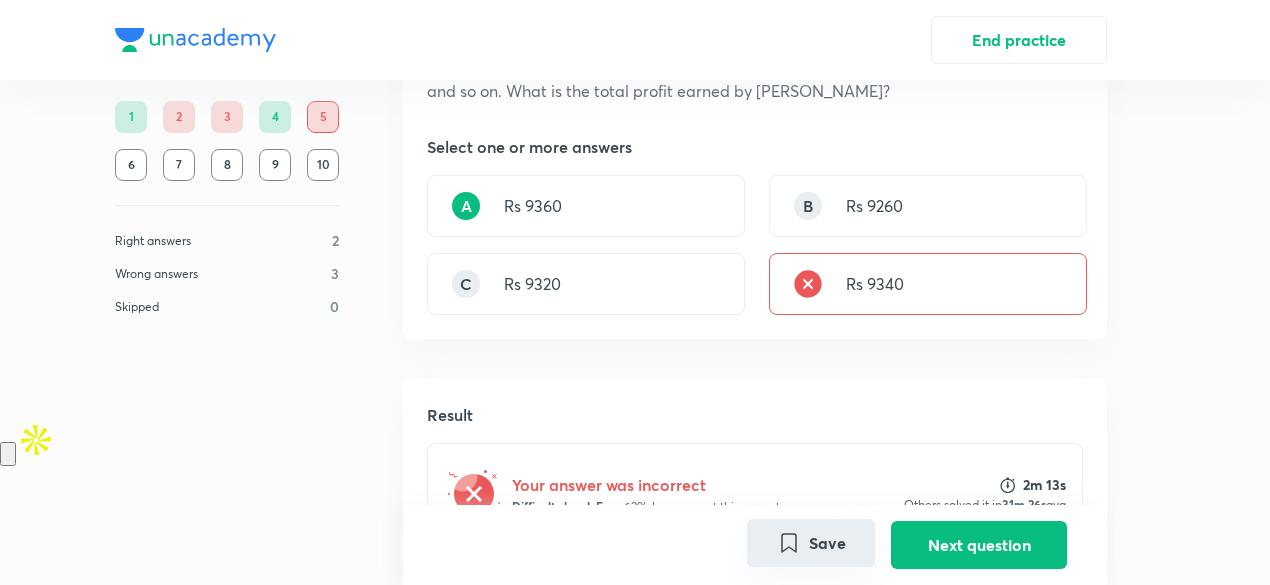 scroll, scrollTop: 167, scrollLeft: 0, axis: vertical 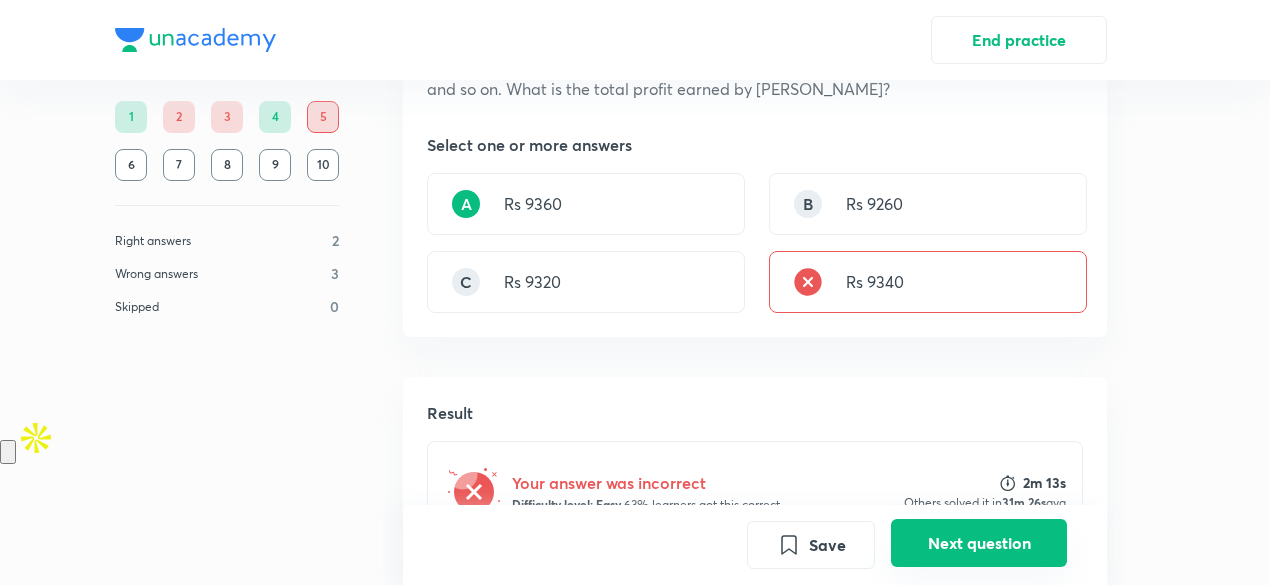 click on "Next question" at bounding box center (979, 543) 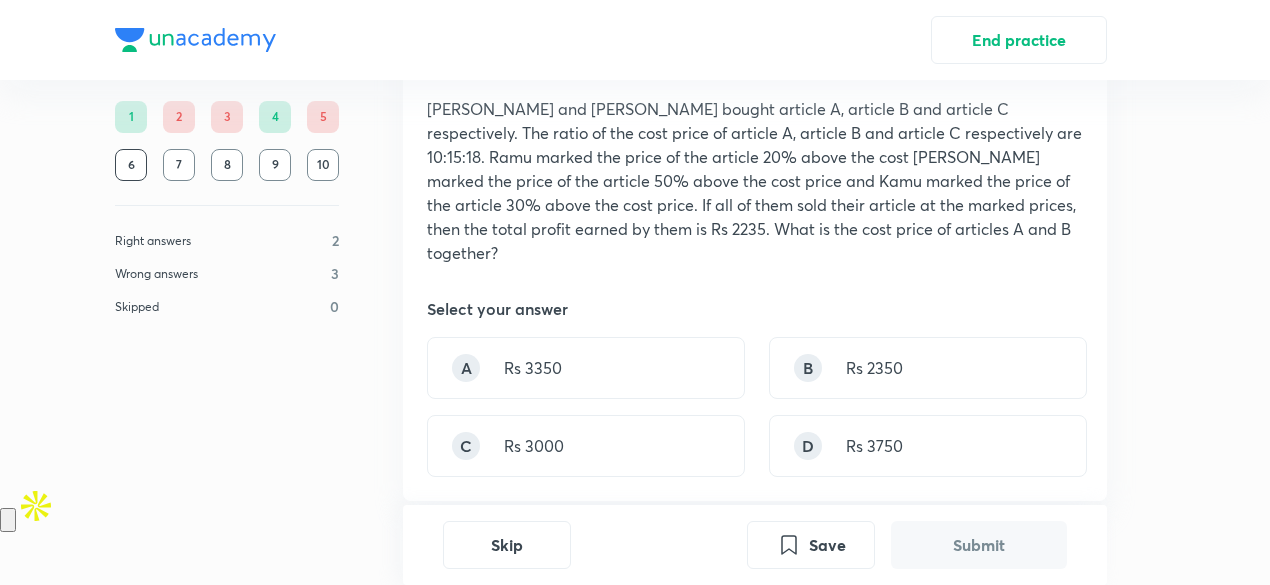 scroll, scrollTop: 98, scrollLeft: 0, axis: vertical 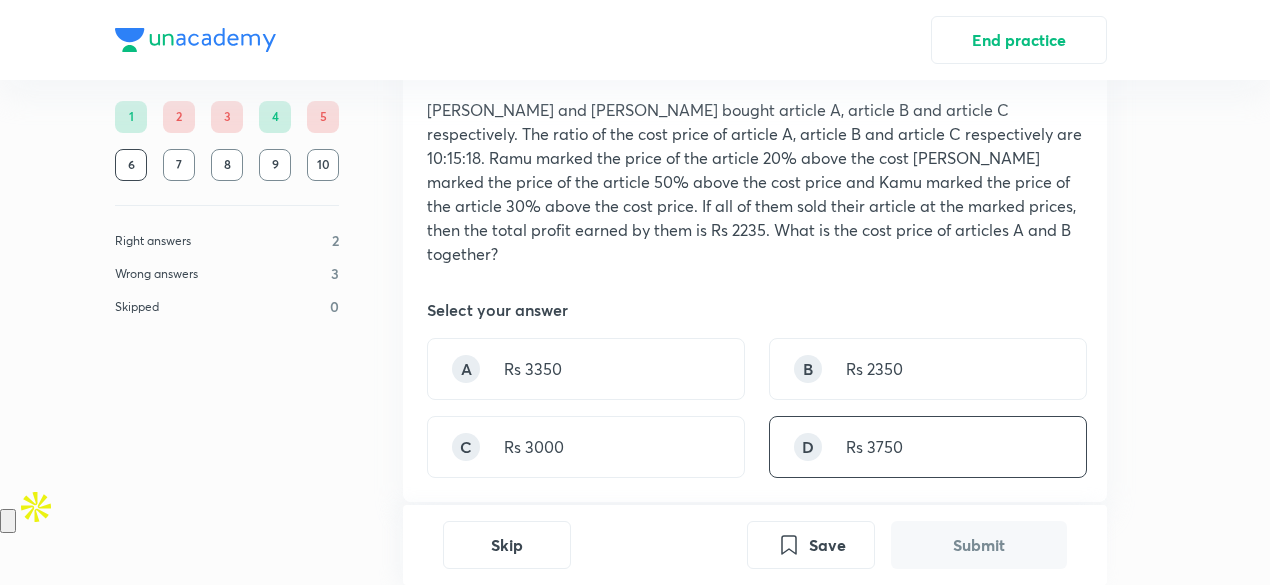 click on "Rs 3750" at bounding box center (874, 447) 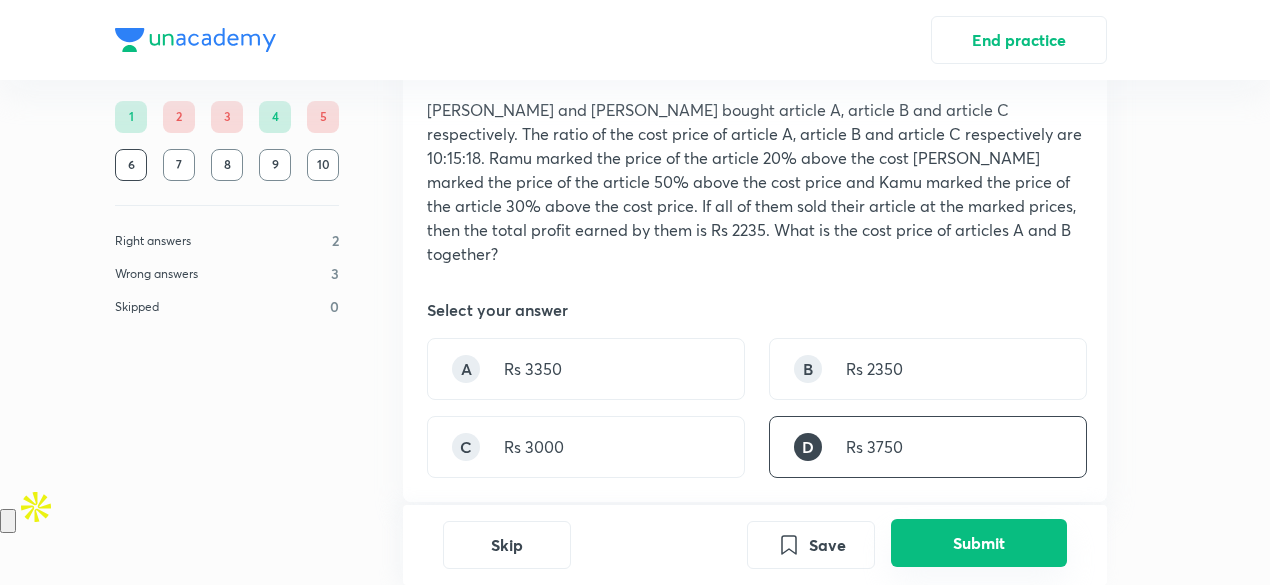 click on "Submit" at bounding box center [979, 543] 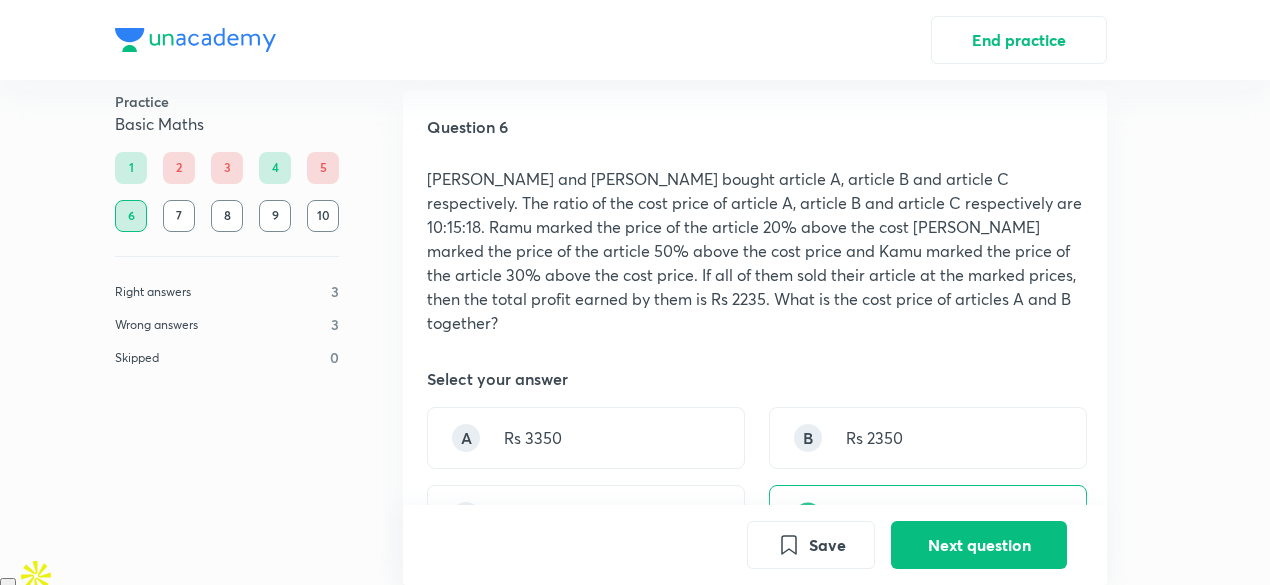 scroll, scrollTop: 0, scrollLeft: 0, axis: both 